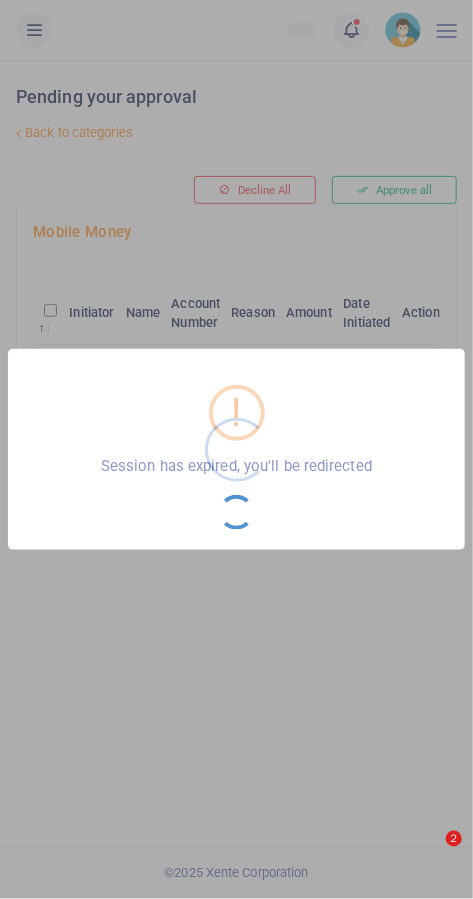 scroll, scrollTop: 69, scrollLeft: 0, axis: vertical 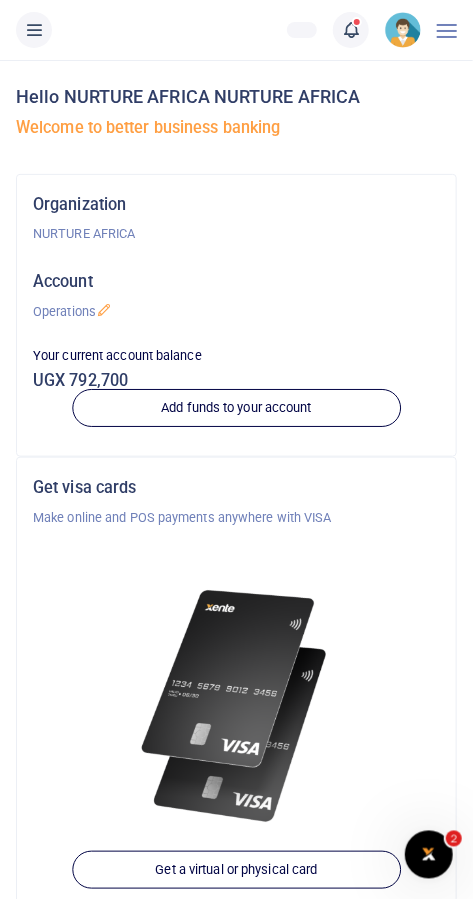 click at bounding box center (351, 30) 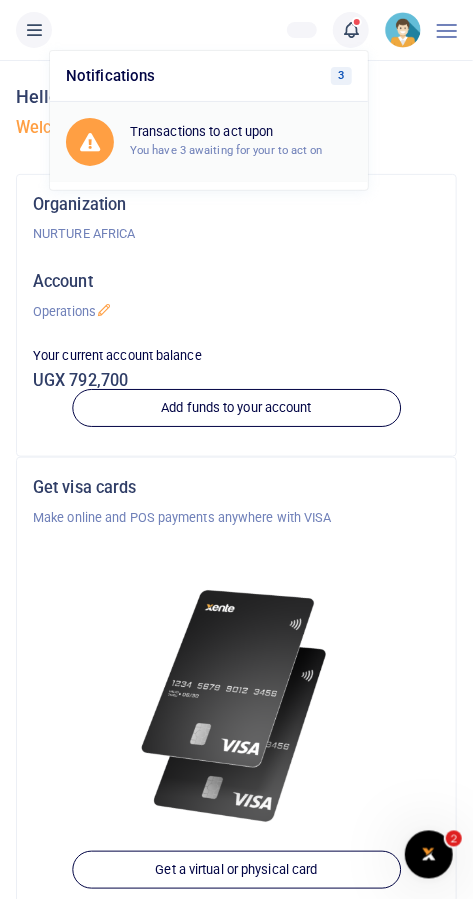 click on "Transactions to act upon" at bounding box center (241, 132) 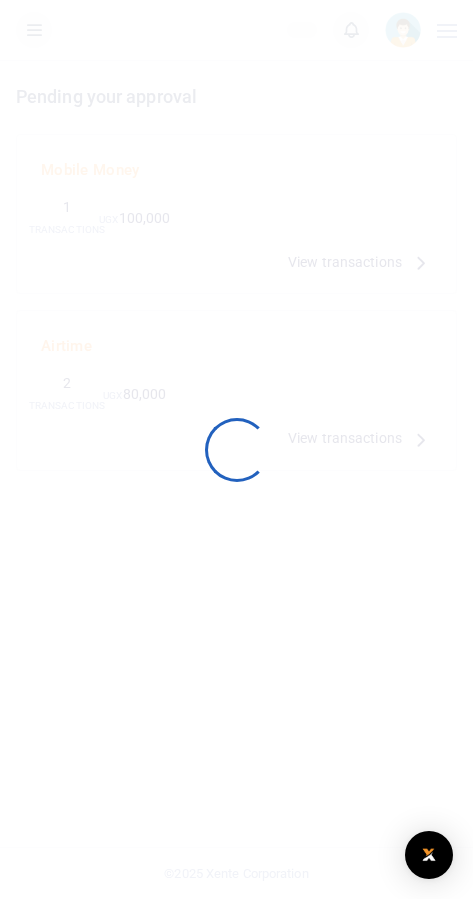 scroll, scrollTop: 0, scrollLeft: 0, axis: both 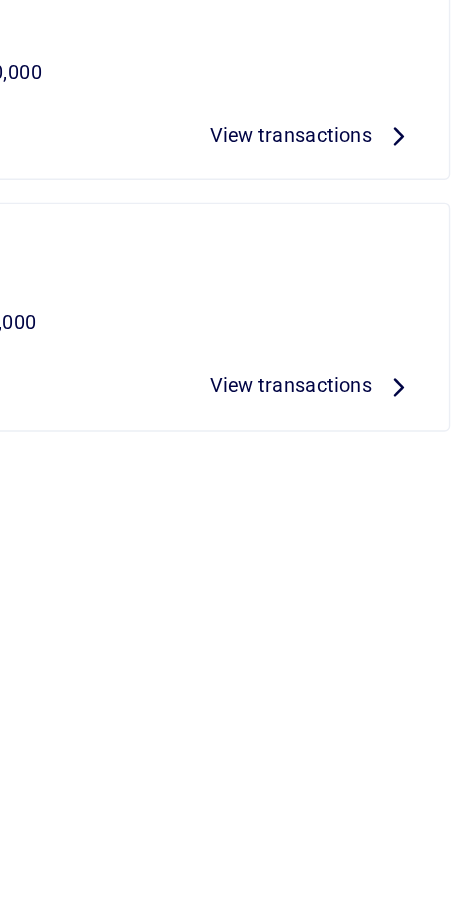 click on "View transactions" at bounding box center (345, 262) 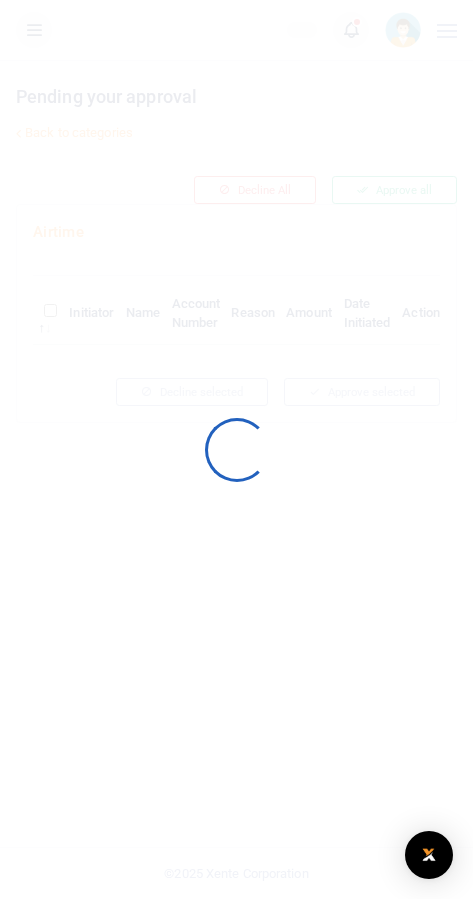 scroll, scrollTop: 0, scrollLeft: 0, axis: both 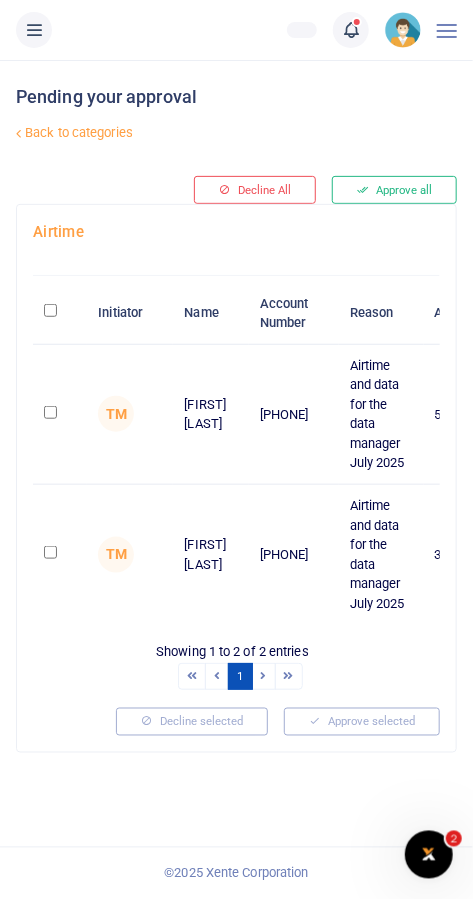 click at bounding box center [50, 310] 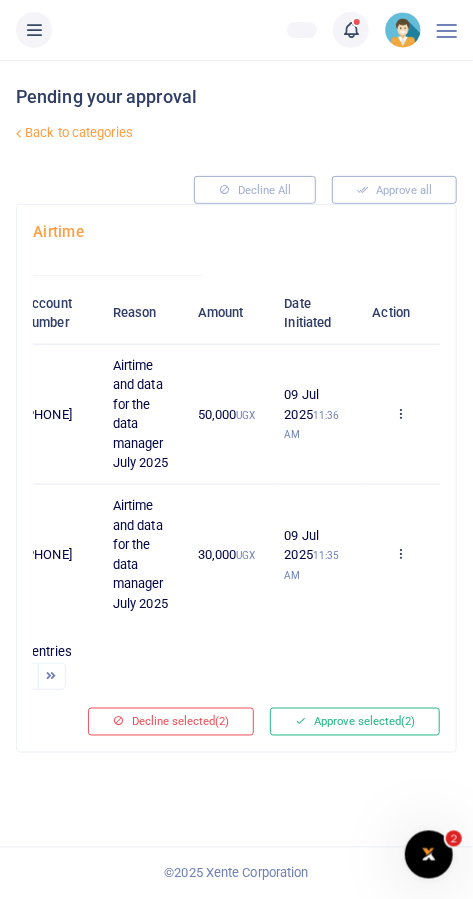 scroll, scrollTop: 0, scrollLeft: 265, axis: horizontal 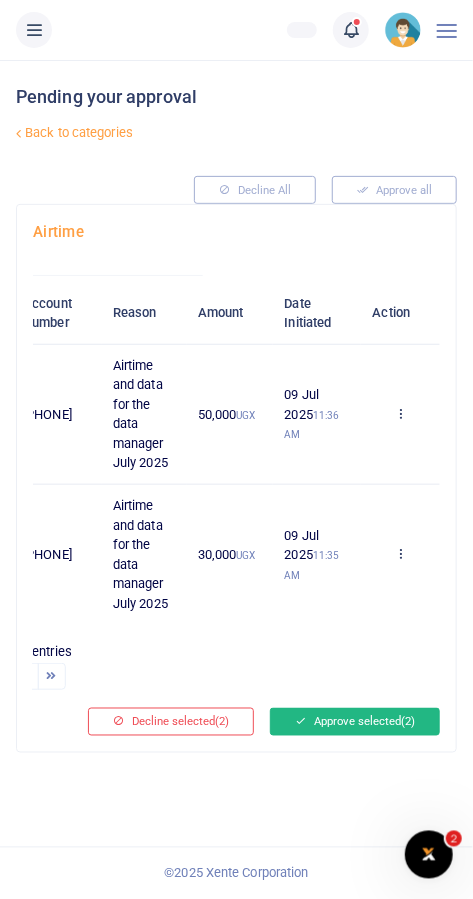 click on "Approve selected  (2)" at bounding box center (355, 722) 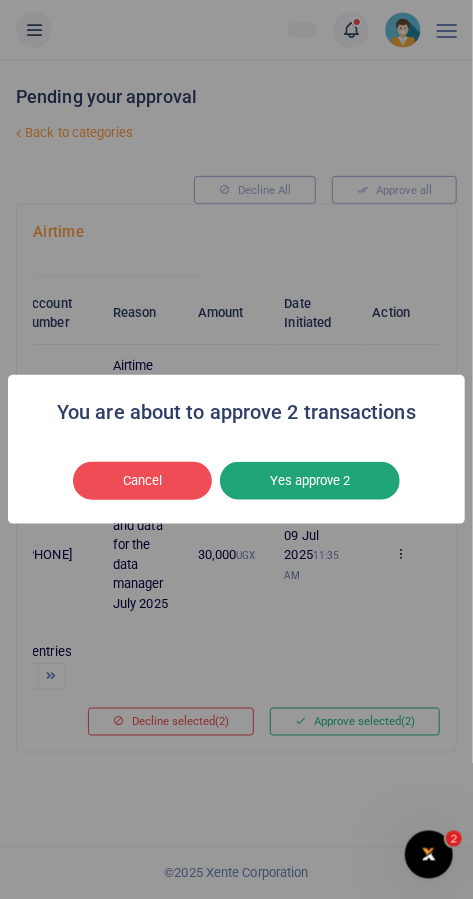 click on "Yes approve 2" at bounding box center (310, 481) 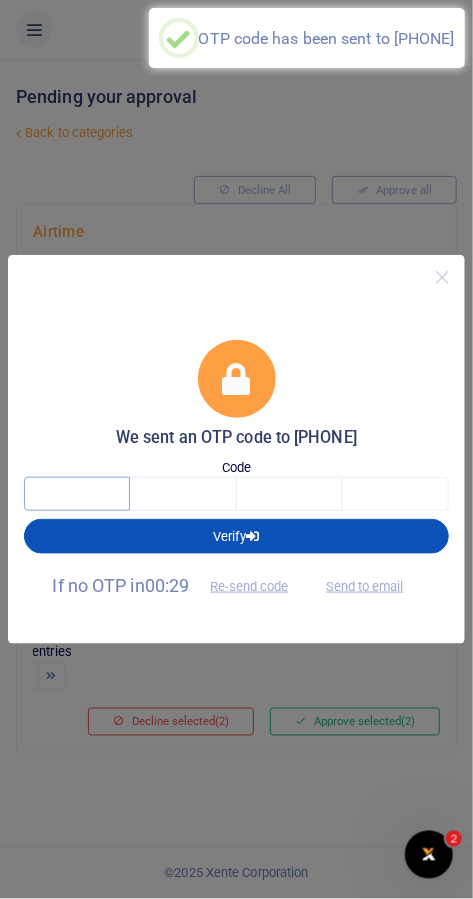 click at bounding box center [77, 494] 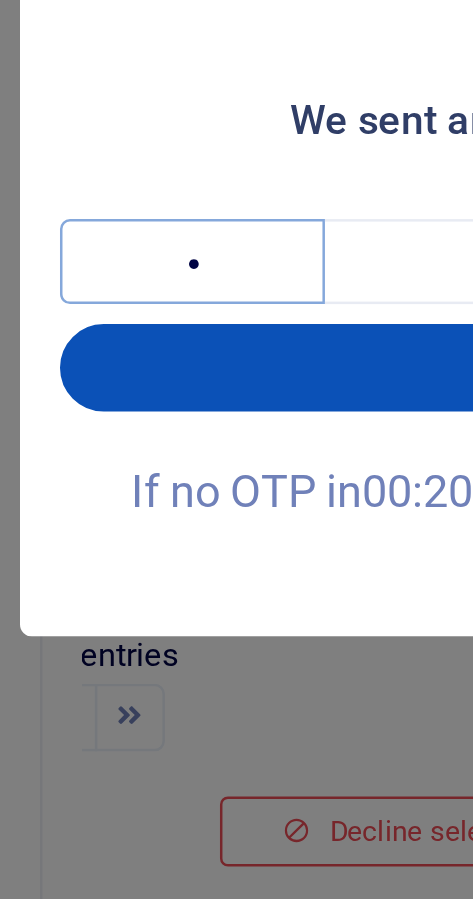 type on "9" 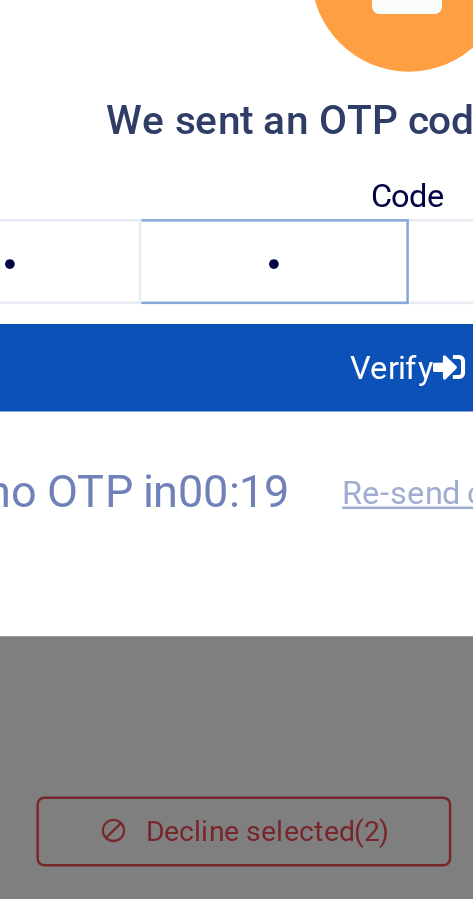 type on "3" 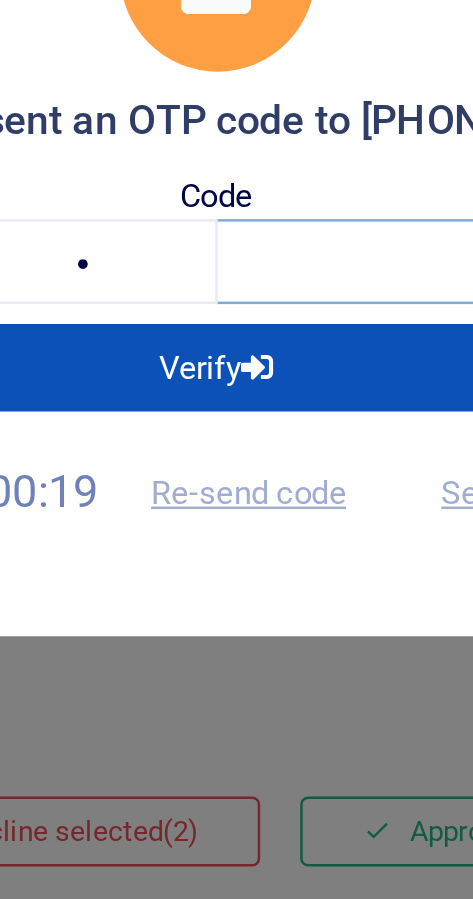 type on "3" 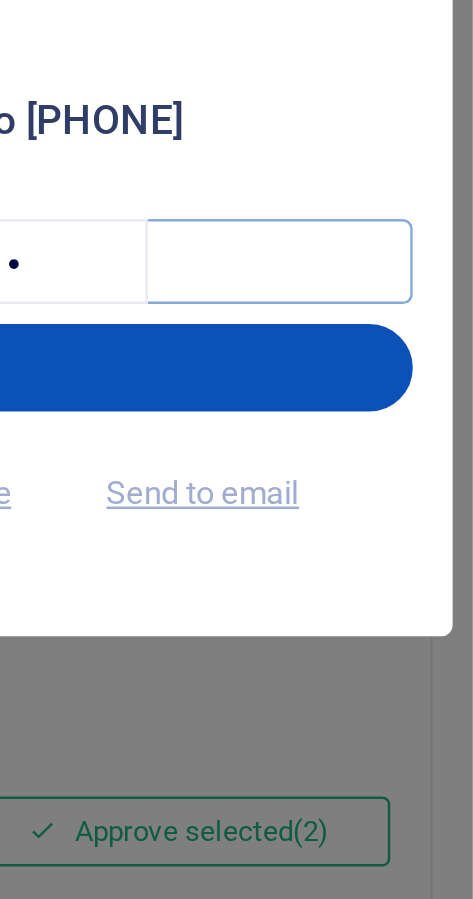 type on "1" 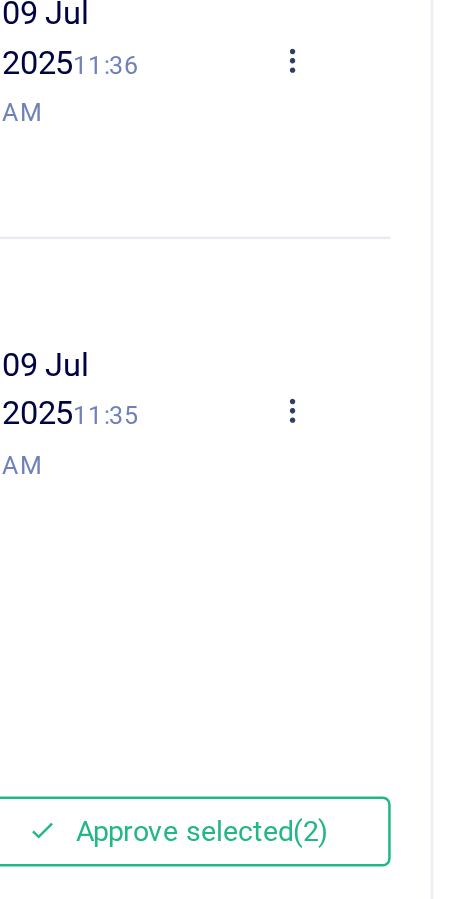 scroll, scrollTop: 0, scrollLeft: 0, axis: both 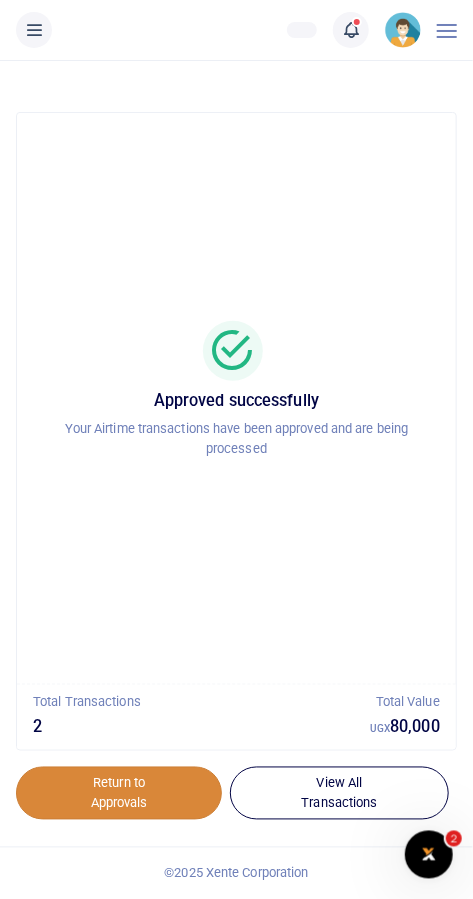 click on "Return to Approvals" at bounding box center (119, 794) 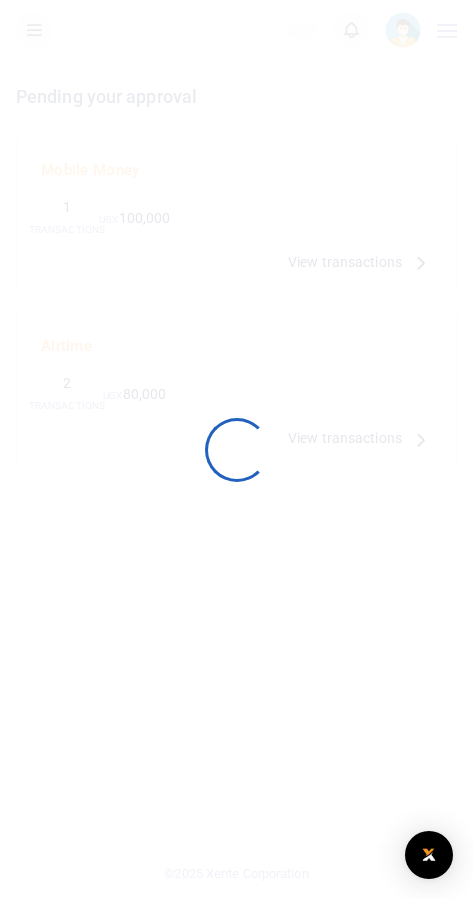 scroll, scrollTop: 0, scrollLeft: 0, axis: both 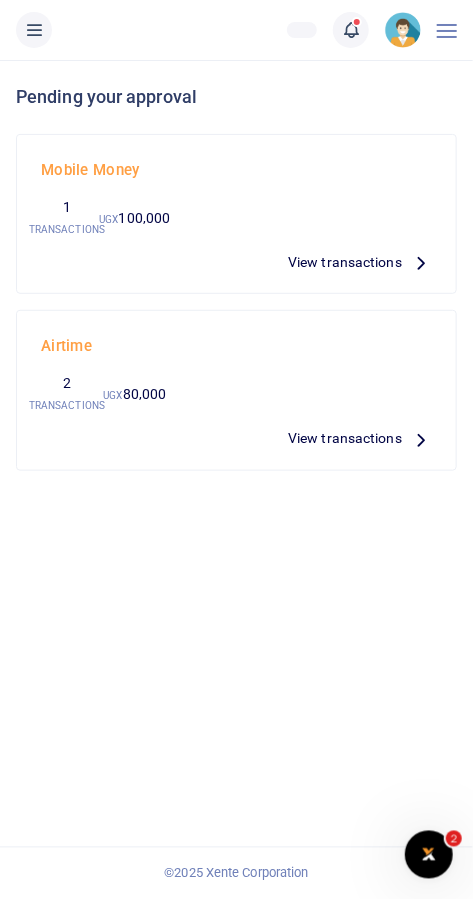 click on "View transactions" at bounding box center [345, 262] 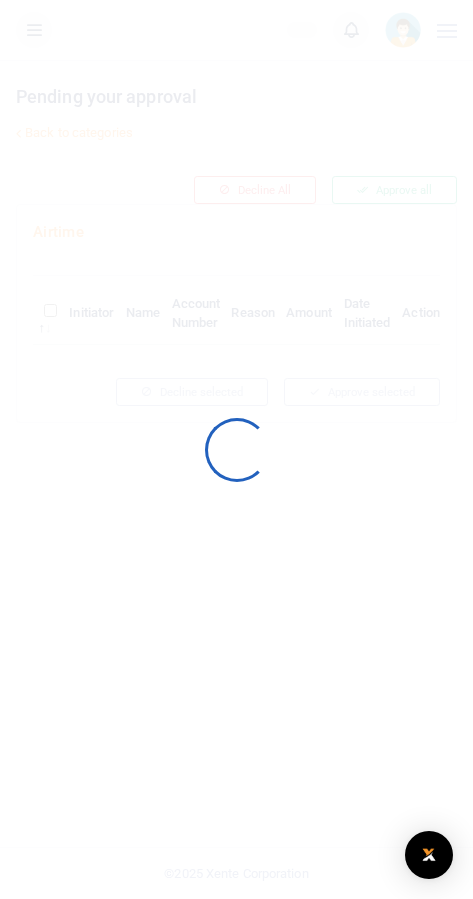 scroll, scrollTop: 0, scrollLeft: 0, axis: both 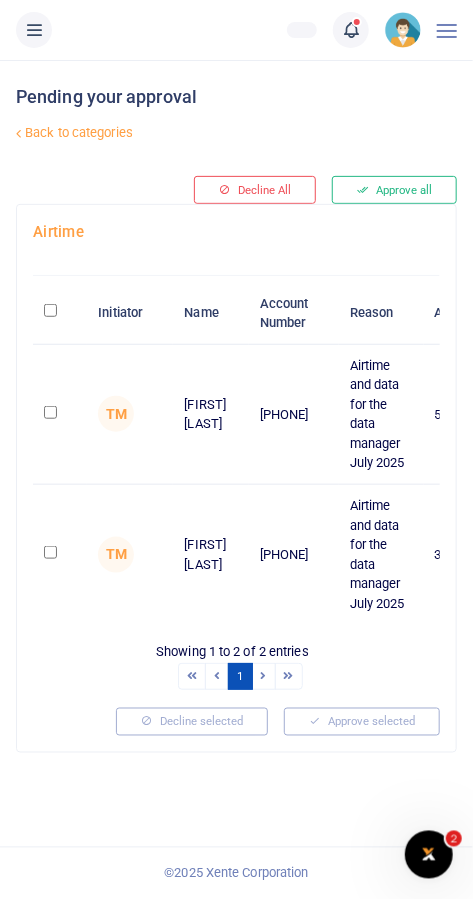 click at bounding box center [60, 313] 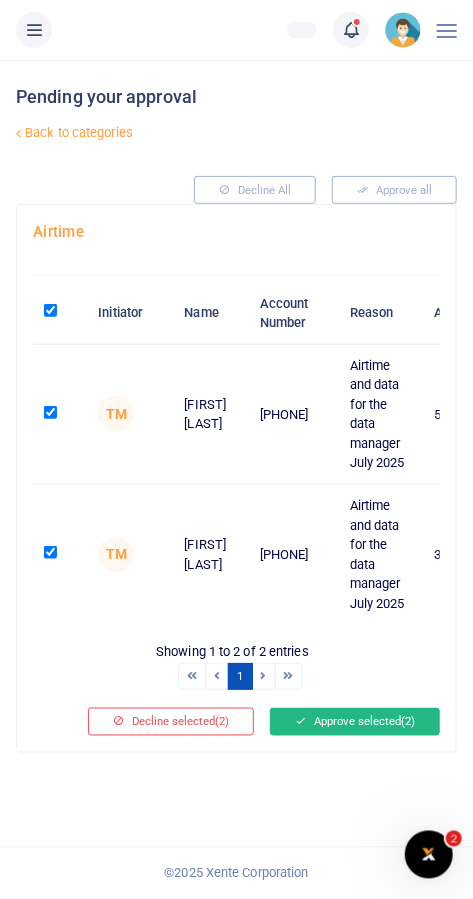 click on "Approve selected  (2)" at bounding box center [355, 722] 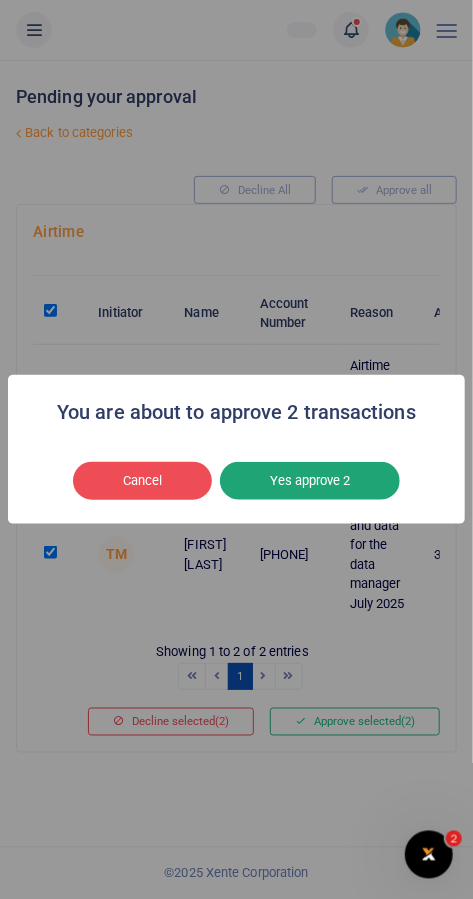 click on "Yes approve 2" at bounding box center (310, 481) 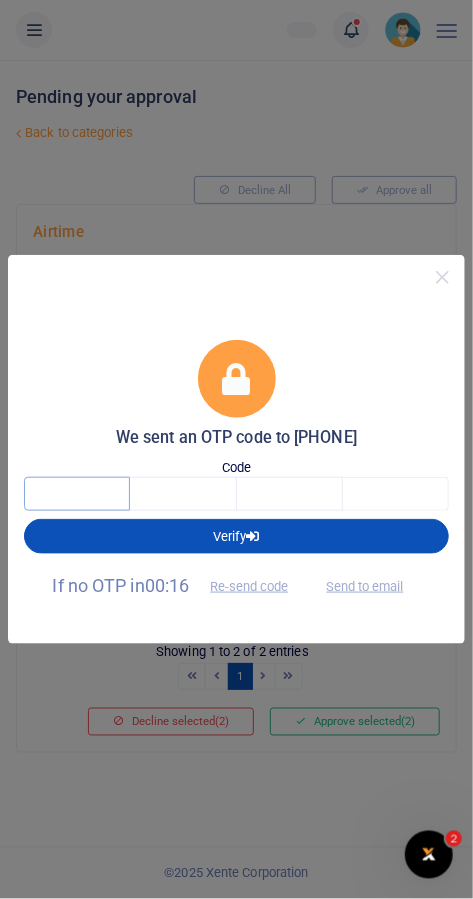 click at bounding box center [77, 494] 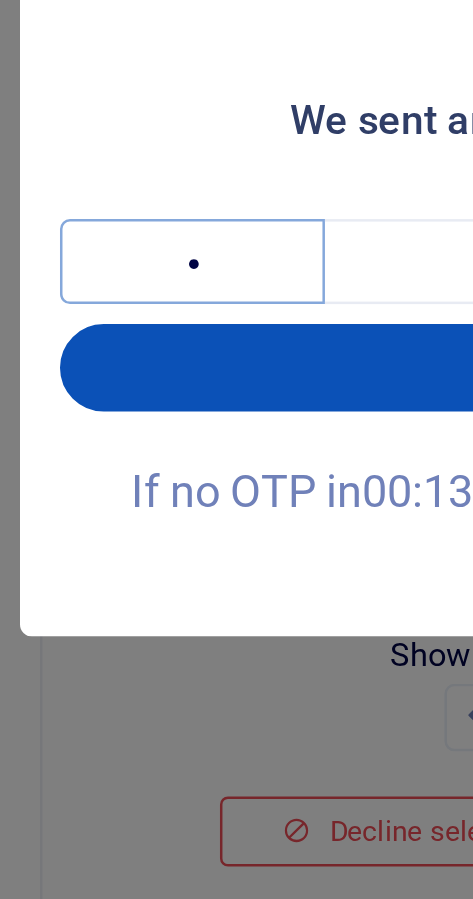 type on "9" 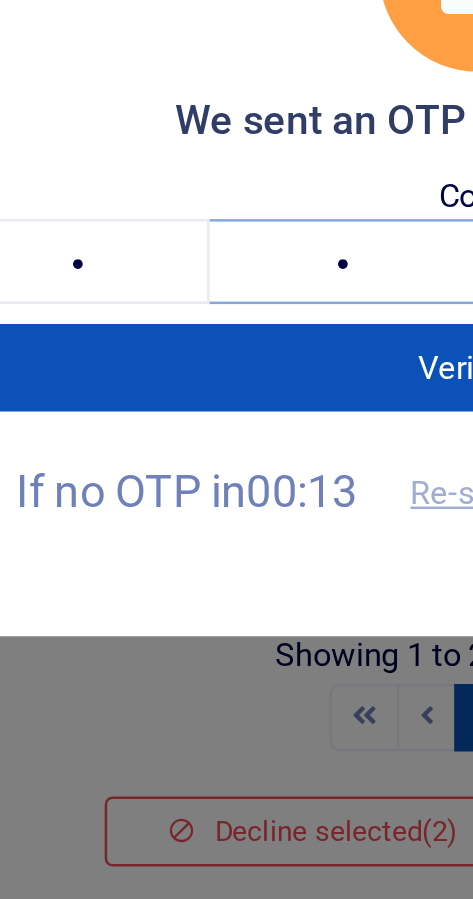 type on "9" 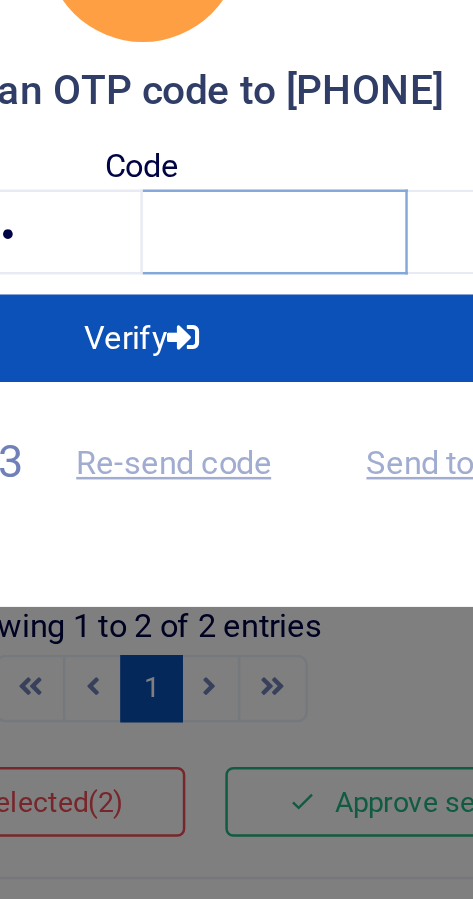 type on "2" 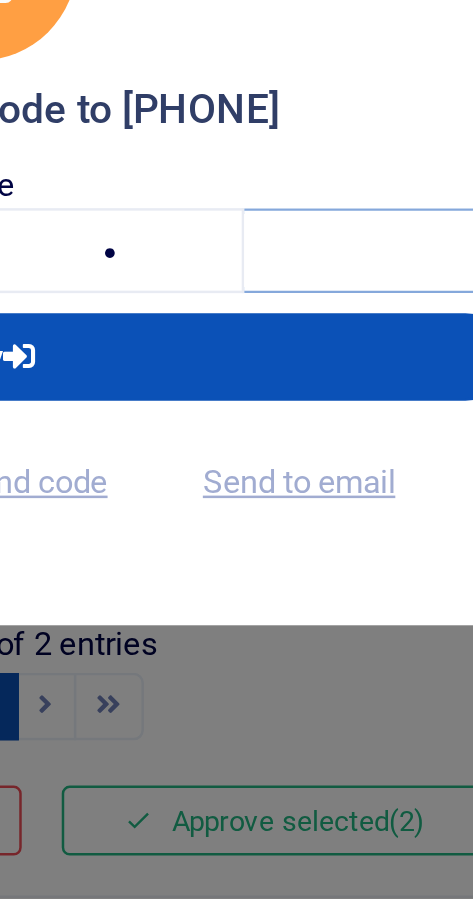 scroll, scrollTop: 0, scrollLeft: 0, axis: both 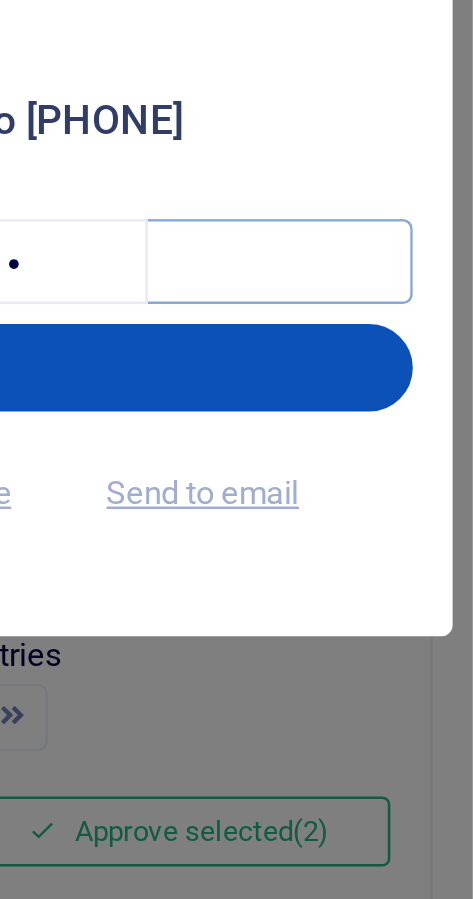 type on "8" 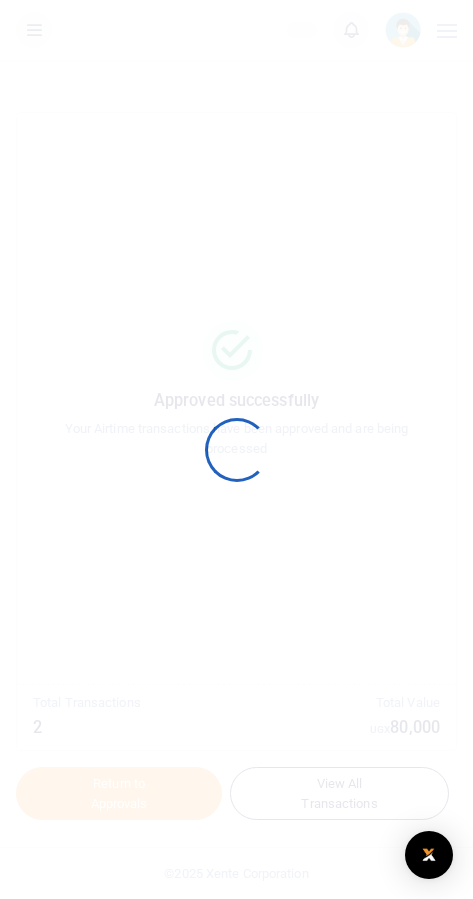 scroll, scrollTop: 0, scrollLeft: 0, axis: both 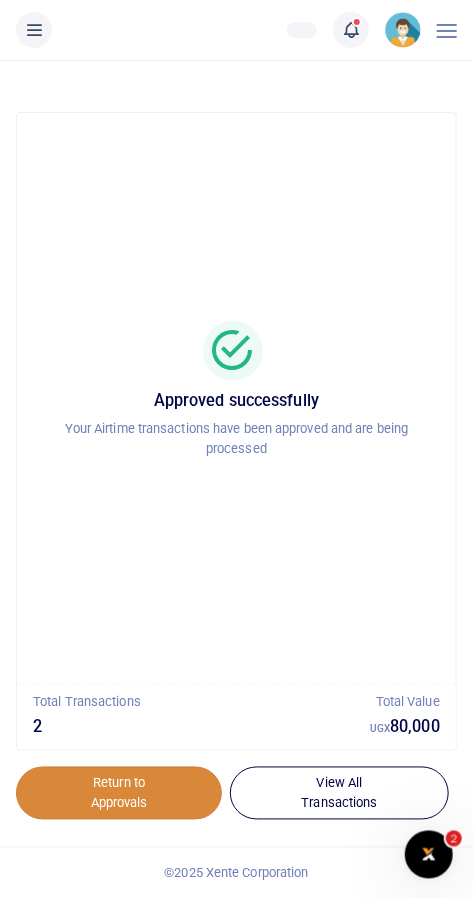 click on "Return to Approvals" at bounding box center (119, 794) 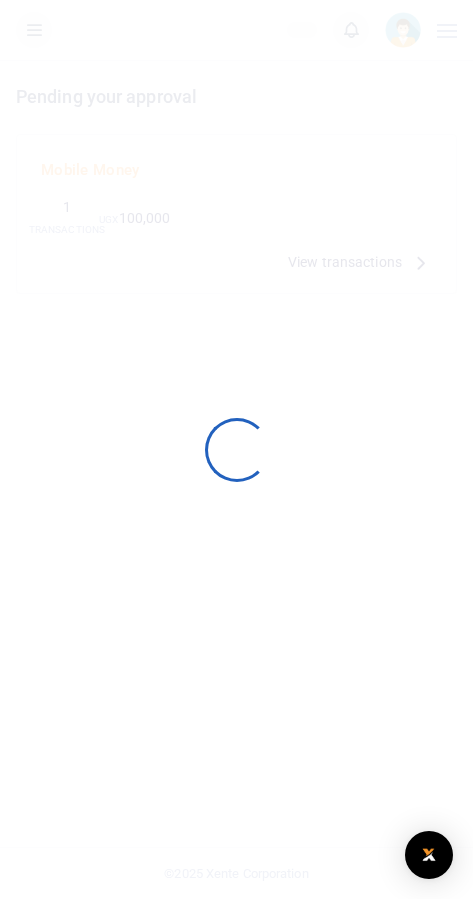 scroll, scrollTop: 0, scrollLeft: 0, axis: both 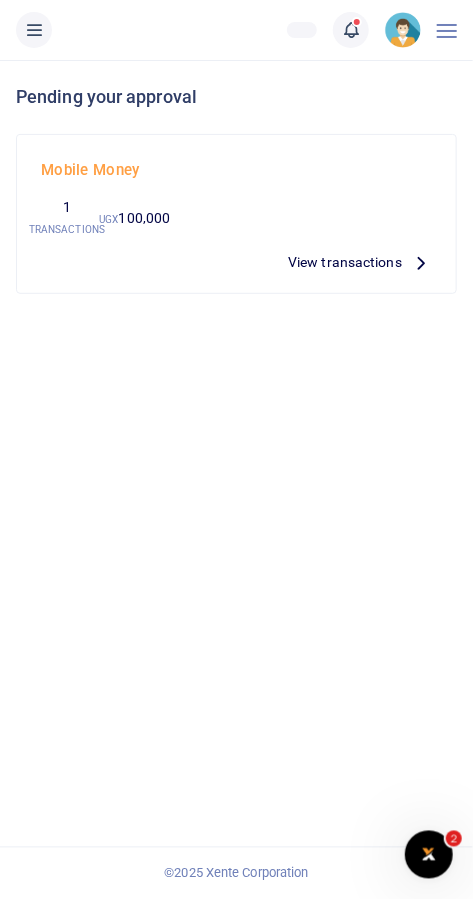 click on "View transactions" at bounding box center [345, 262] 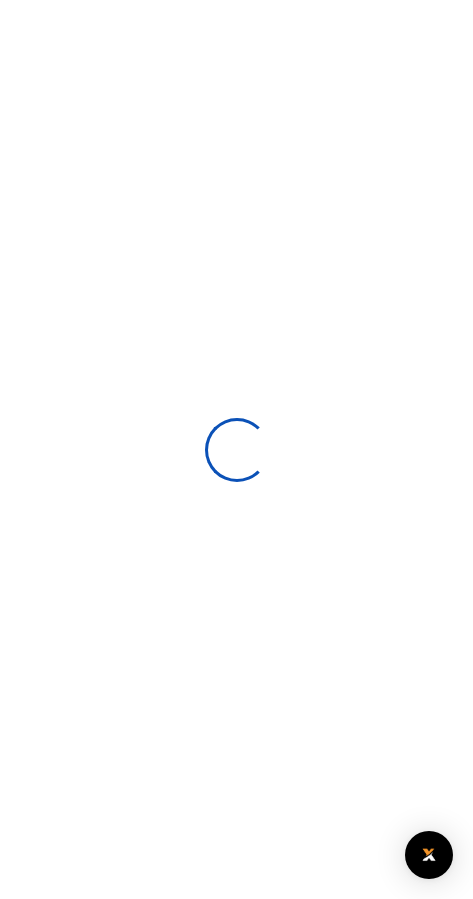 scroll, scrollTop: 0, scrollLeft: 0, axis: both 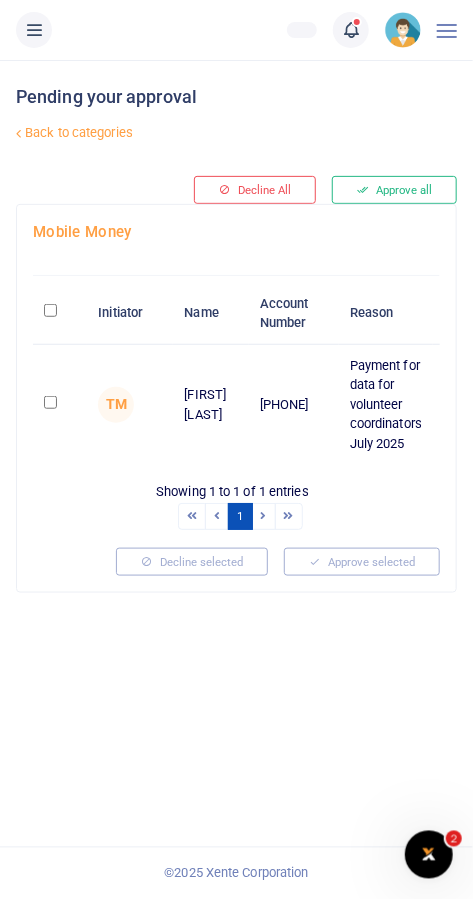click at bounding box center (50, 402) 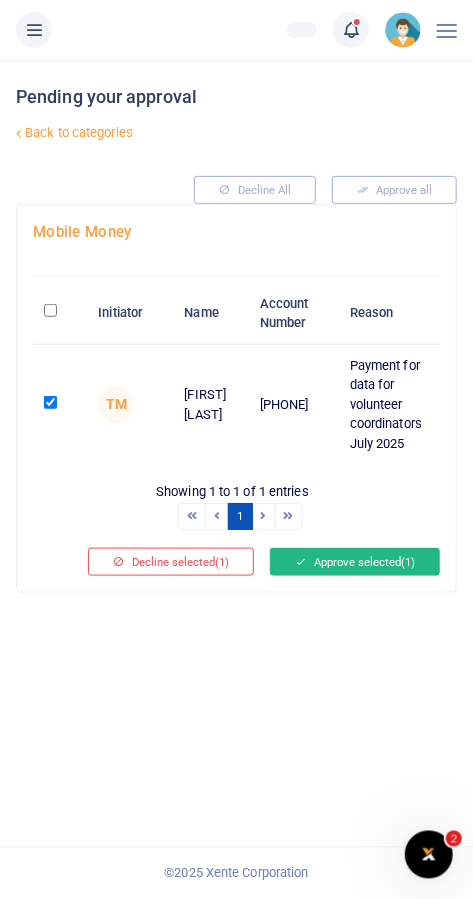 click on "Approve selected  (1)" at bounding box center (355, 562) 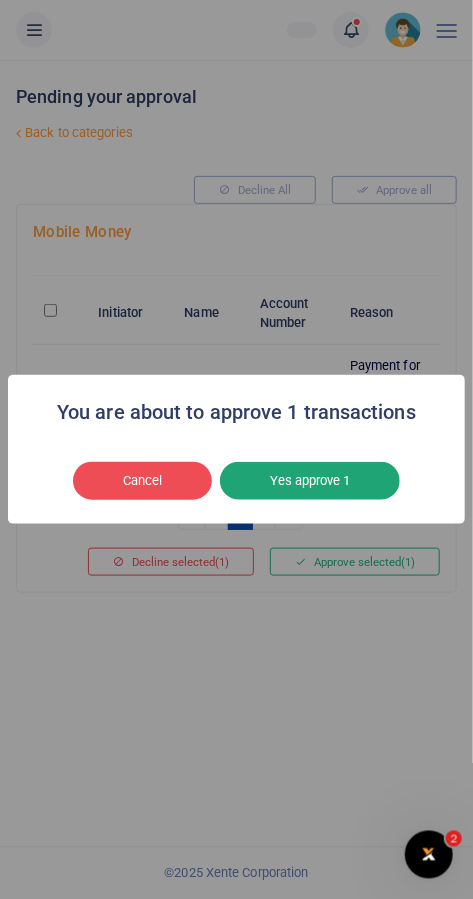click on "Yes approve 1" at bounding box center [310, 481] 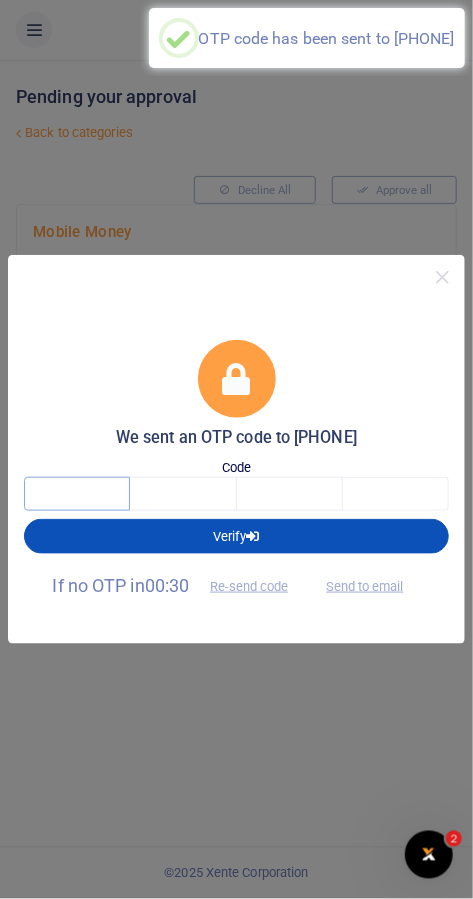 click at bounding box center (77, 494) 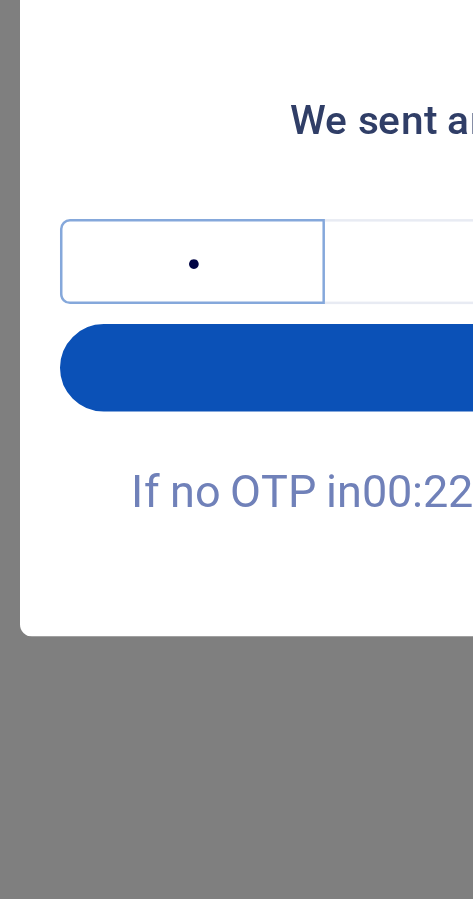 type on "2" 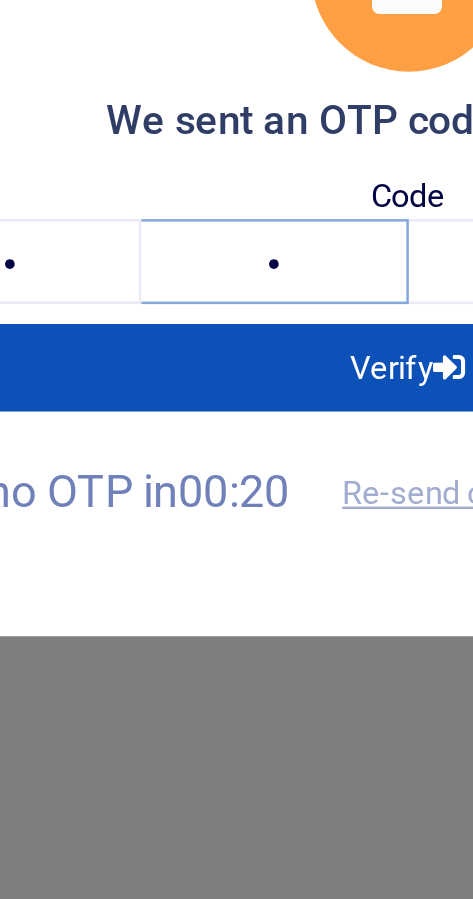 type on "4" 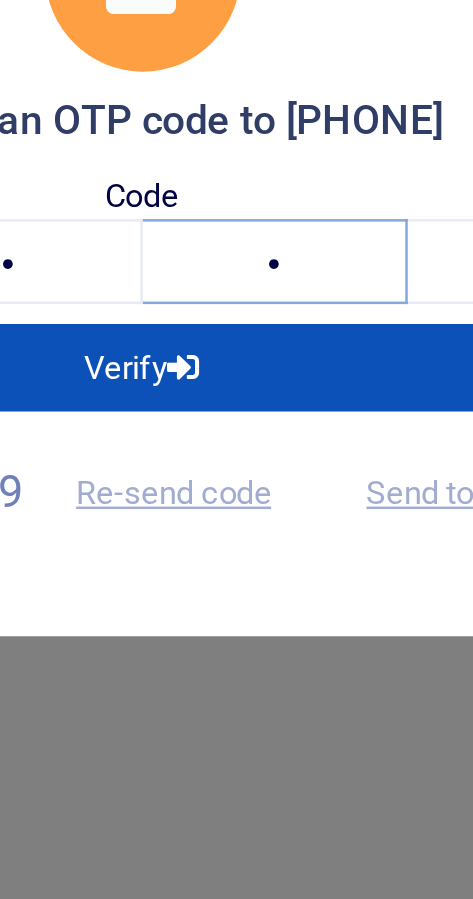 type on "8" 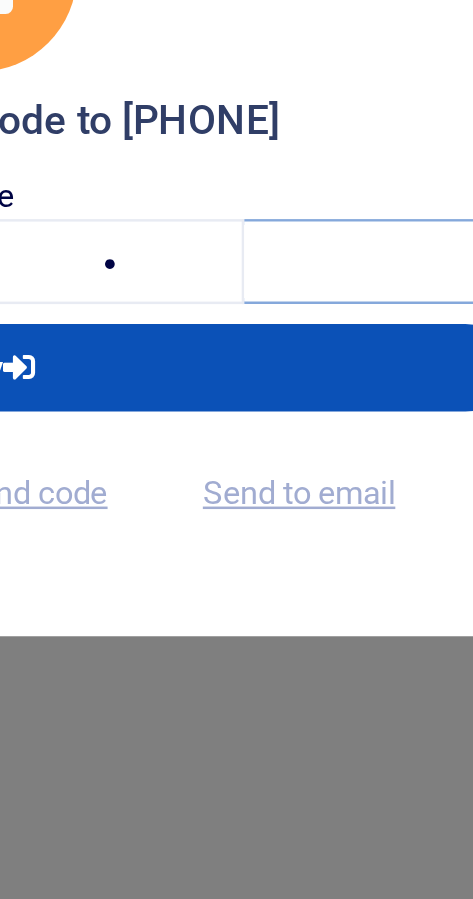 scroll, scrollTop: 0, scrollLeft: 0, axis: both 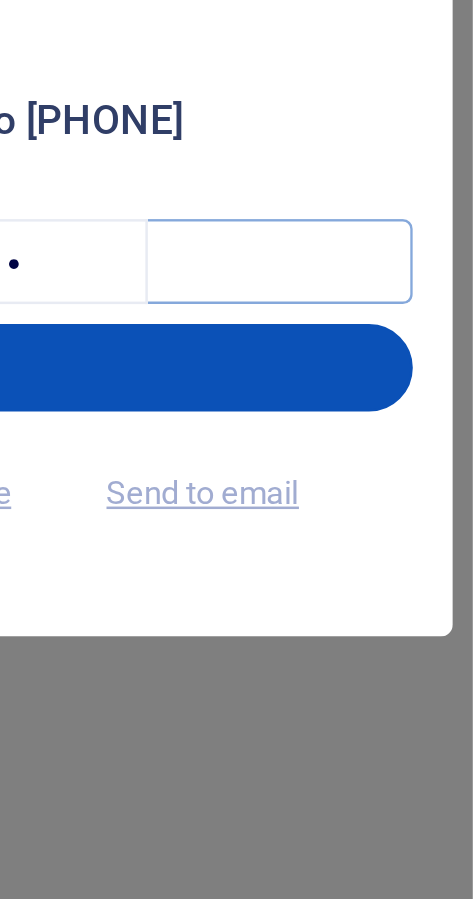 type on "9" 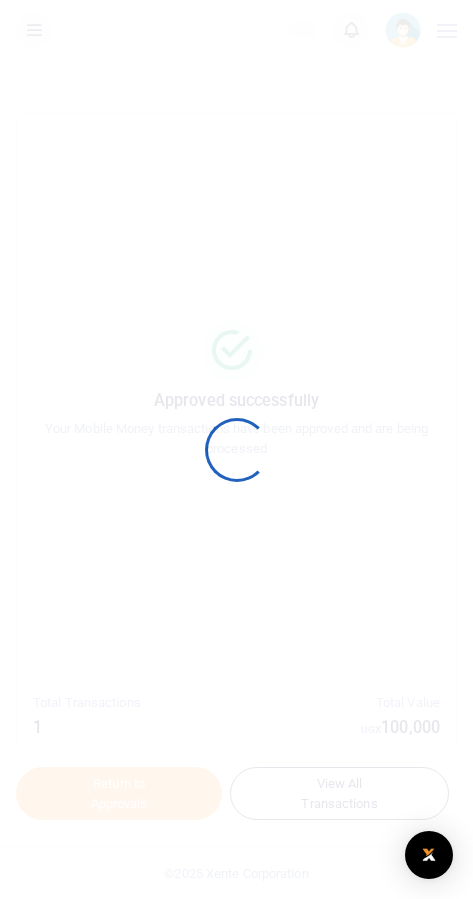 scroll, scrollTop: 0, scrollLeft: 0, axis: both 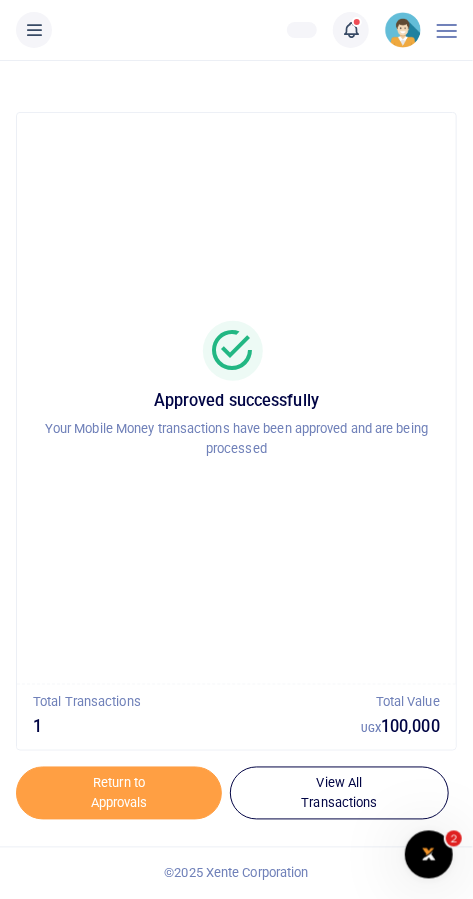 click on "Notifications  1
Transactions to act upon" at bounding box center [351, 30] 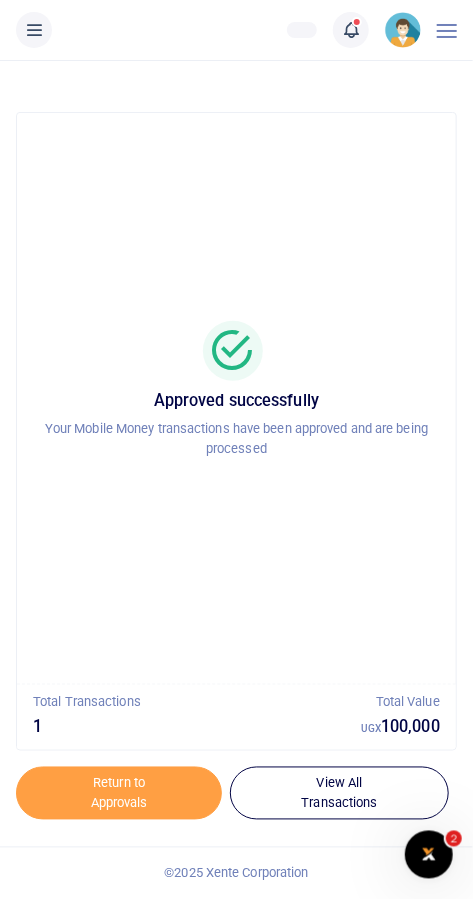 click at bounding box center [361, 30] 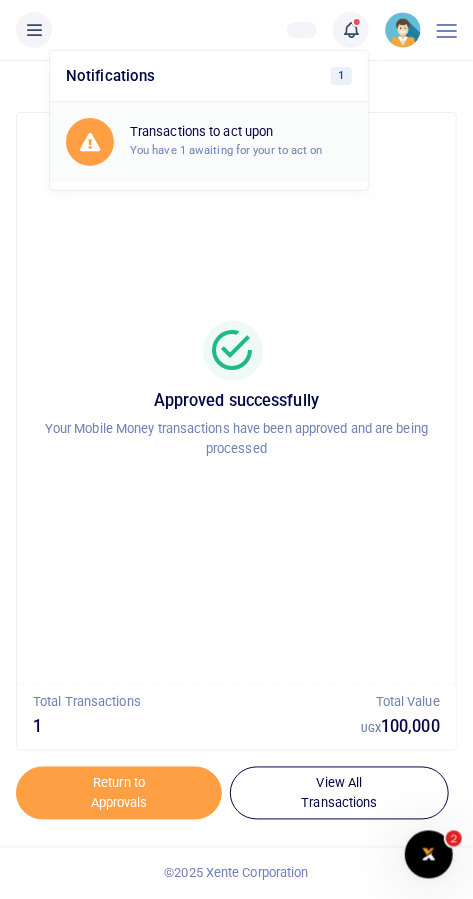 click on "Transactions to act upon
You have 1 awaiting for your to act on" at bounding box center [209, 142] 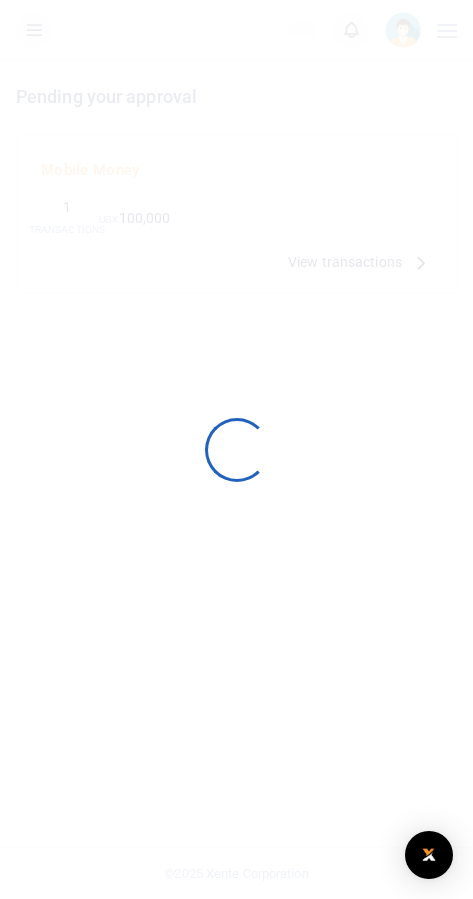 scroll, scrollTop: 0, scrollLeft: 0, axis: both 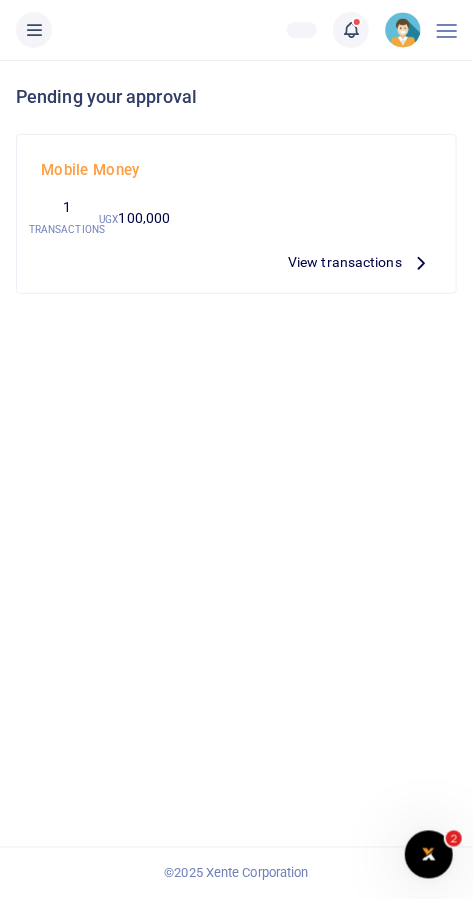 click on "View transactions" at bounding box center (345, 262) 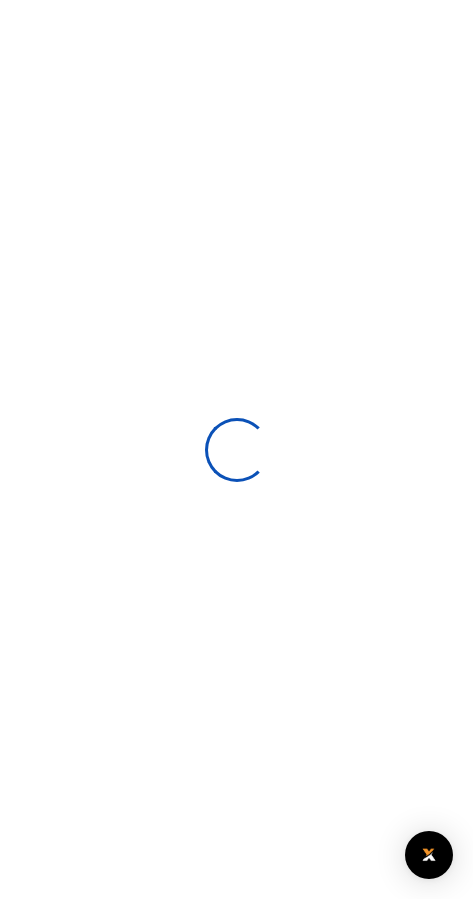 scroll, scrollTop: 0, scrollLeft: 0, axis: both 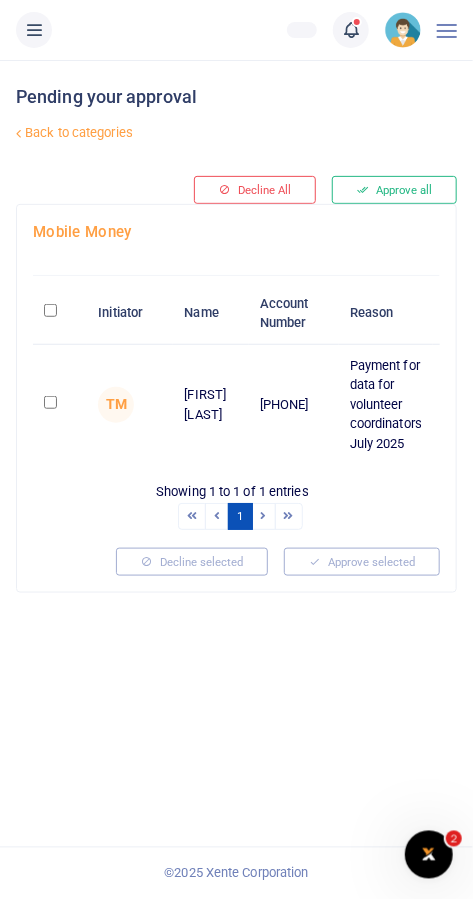 click at bounding box center (50, 402) 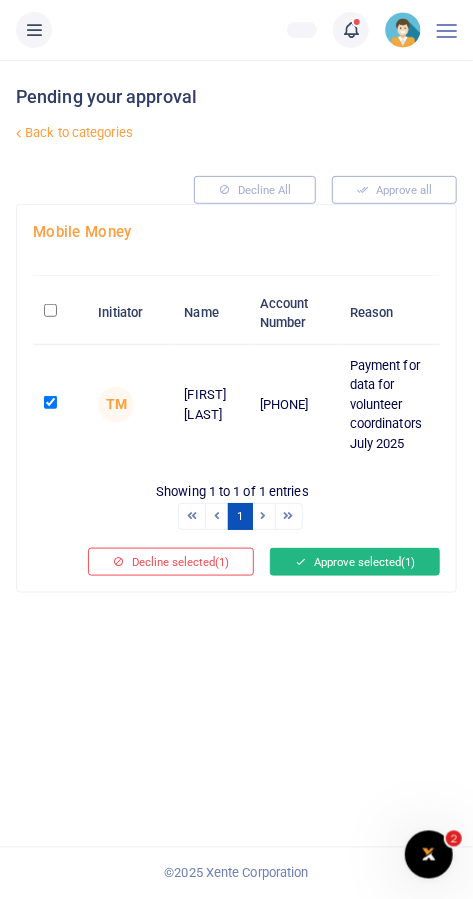 click on "Approve selected  (1)" at bounding box center (355, 562) 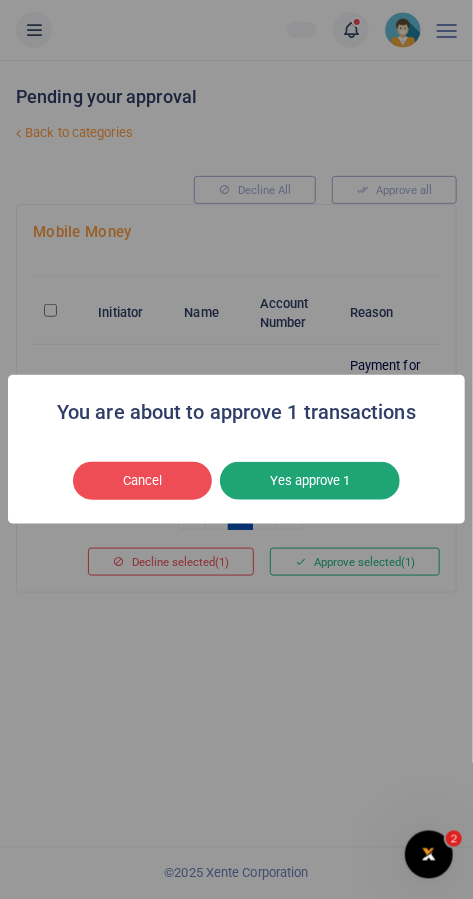 click on "Yes approve 1" at bounding box center [310, 481] 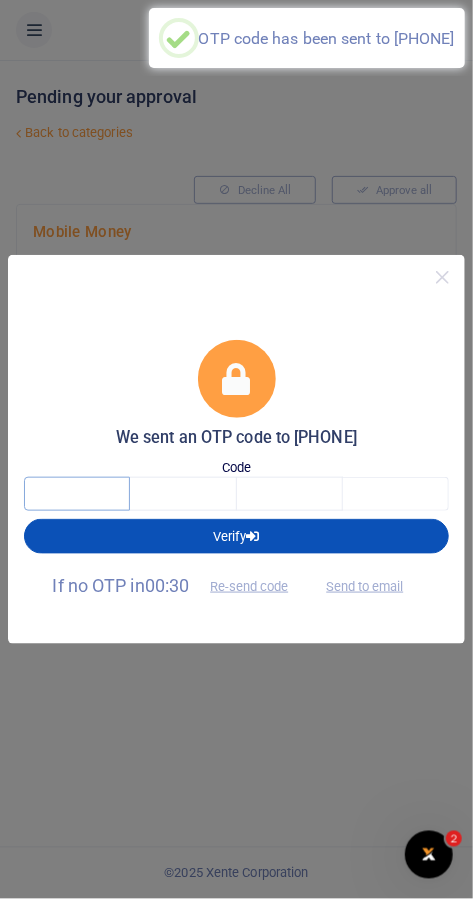 click at bounding box center [77, 494] 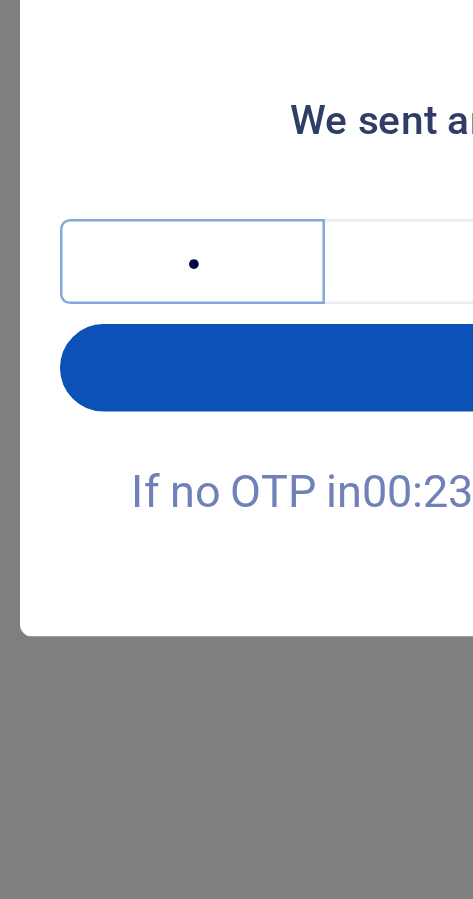 type on "7" 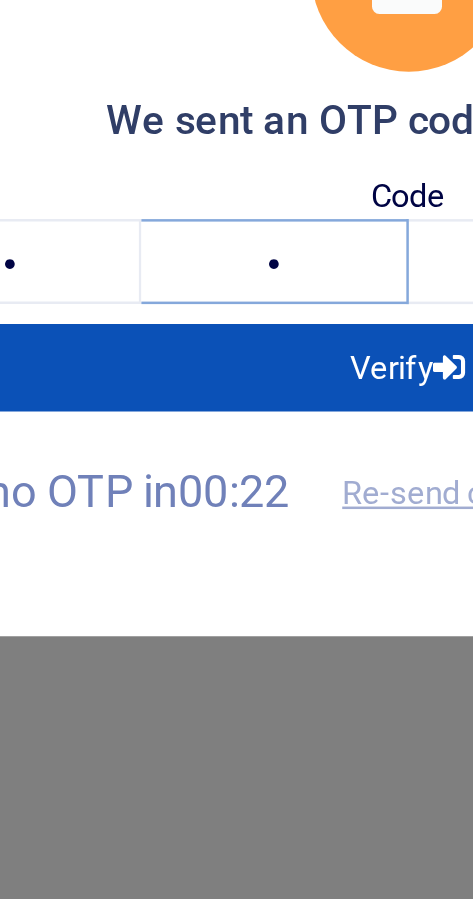 type on "6" 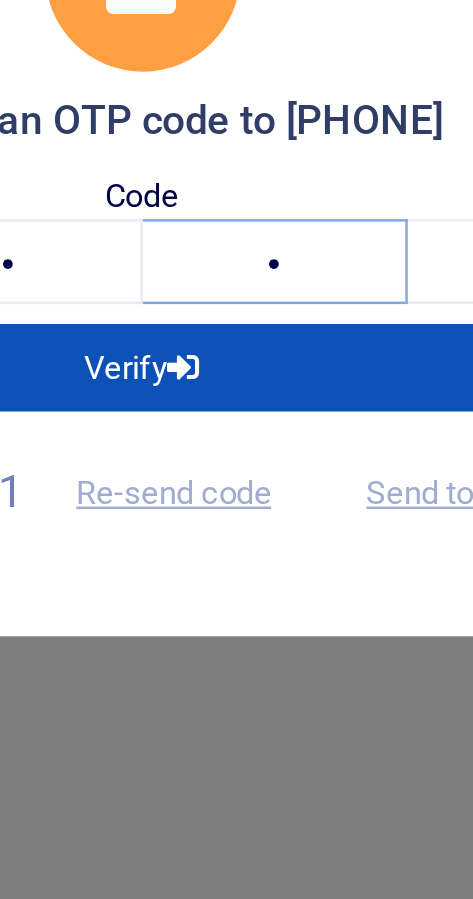 type on "3" 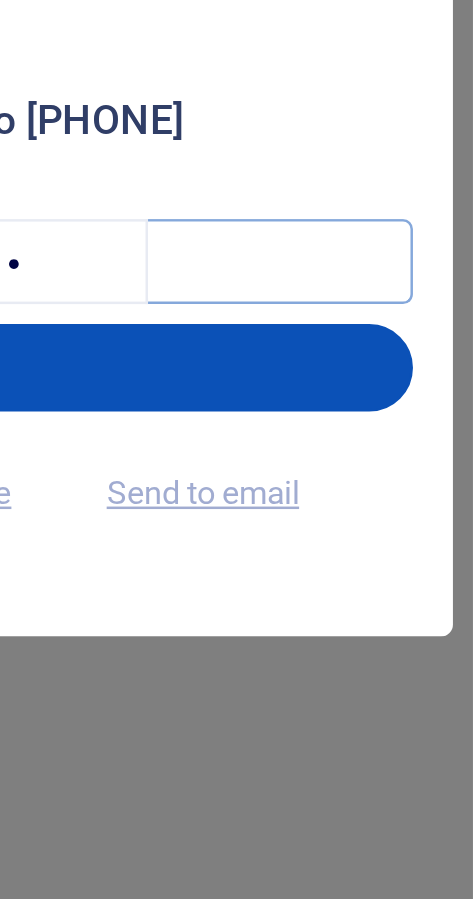 scroll, scrollTop: 0, scrollLeft: 0, axis: both 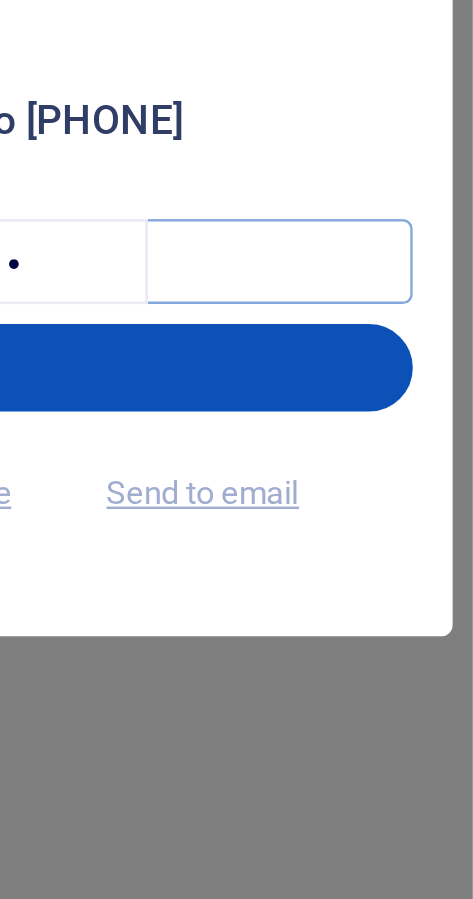 type on "7" 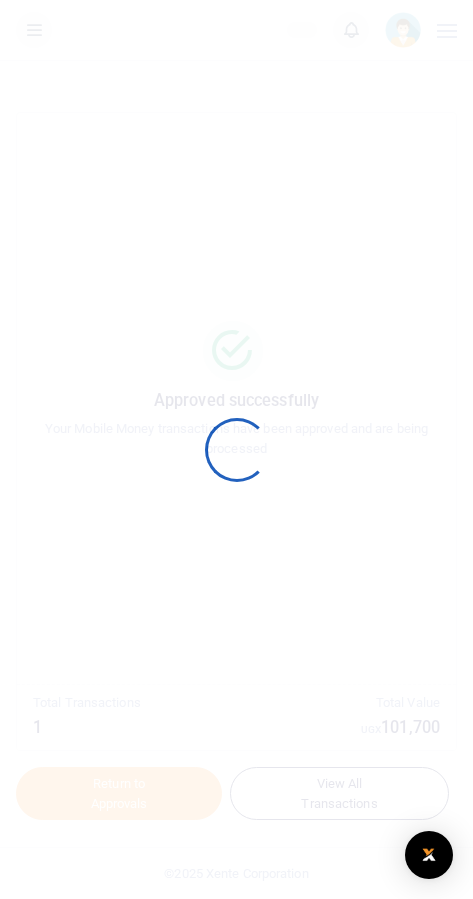 scroll, scrollTop: 0, scrollLeft: 0, axis: both 